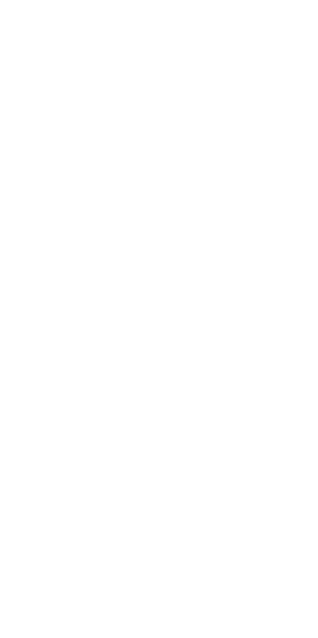 scroll, scrollTop: 0, scrollLeft: 0, axis: both 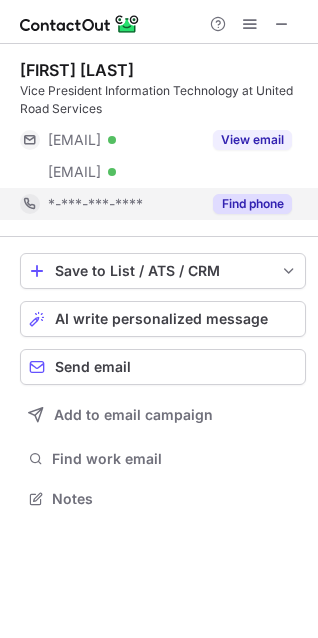 click on "Find phone" at bounding box center [252, 204] 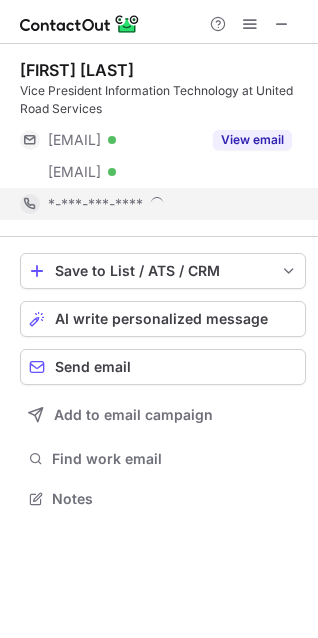 scroll, scrollTop: 10, scrollLeft: 10, axis: both 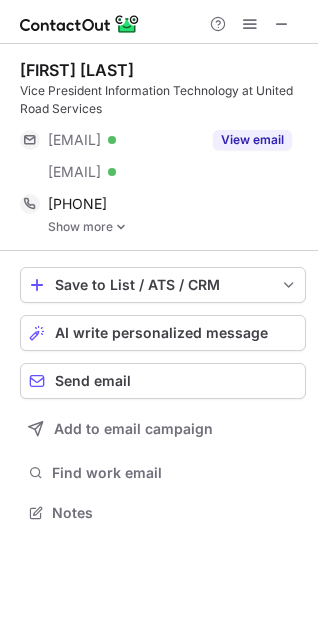 click on "Show more" at bounding box center (177, 227) 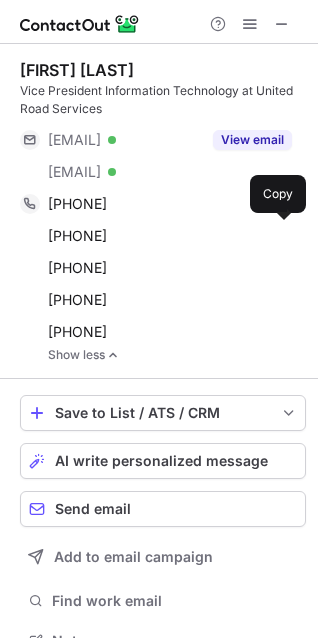 scroll, scrollTop: 10, scrollLeft: 10, axis: both 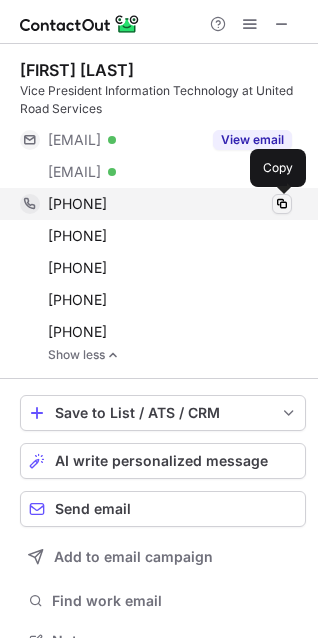click at bounding box center (282, 204) 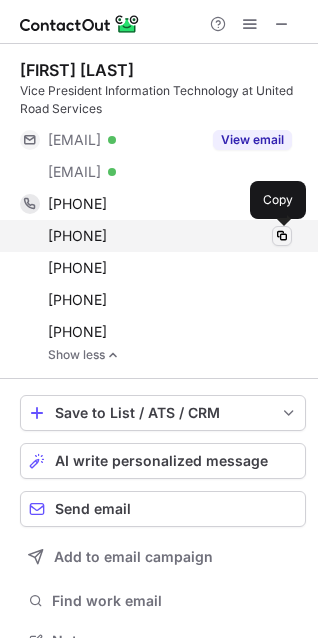 click at bounding box center (282, 236) 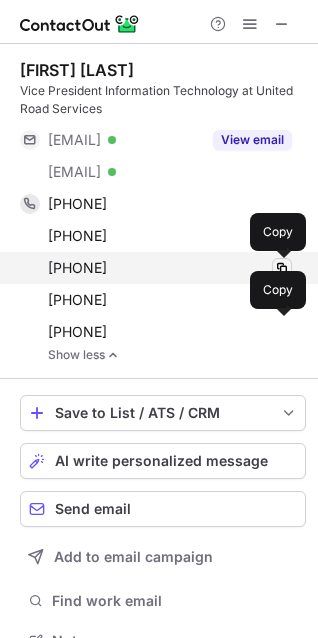 click at bounding box center [282, 268] 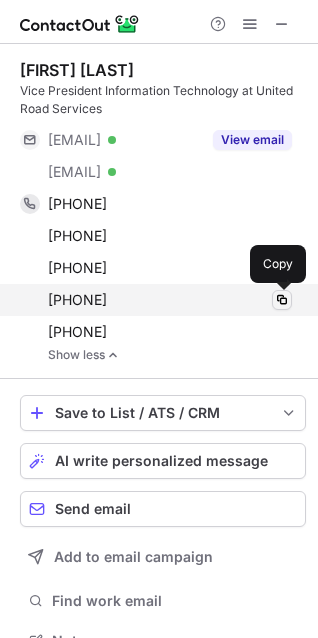 click at bounding box center (282, 300) 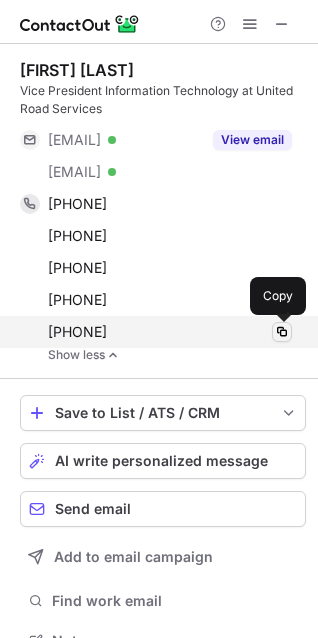 click at bounding box center [282, 332] 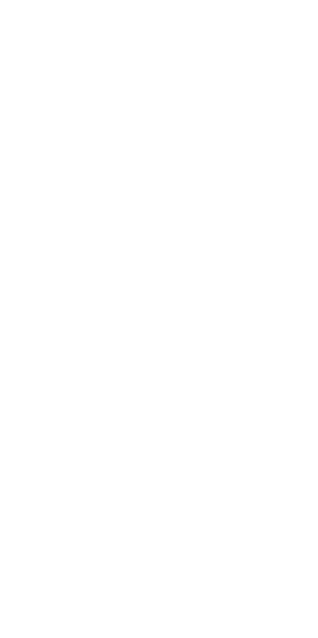 scroll, scrollTop: 0, scrollLeft: 0, axis: both 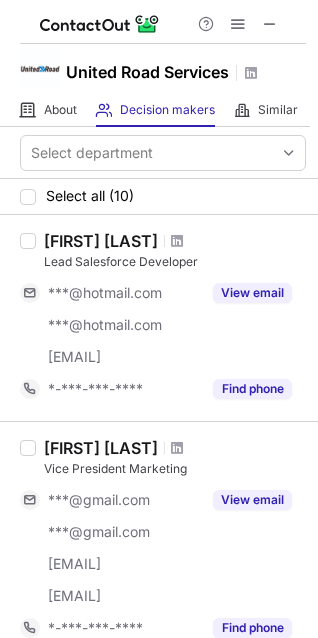 click on "Select all (10)" at bounding box center [159, 197] 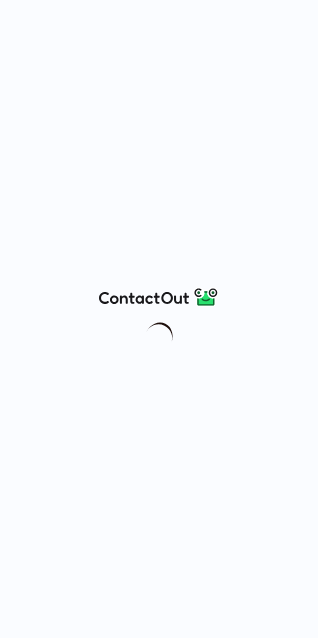 scroll, scrollTop: 0, scrollLeft: 0, axis: both 